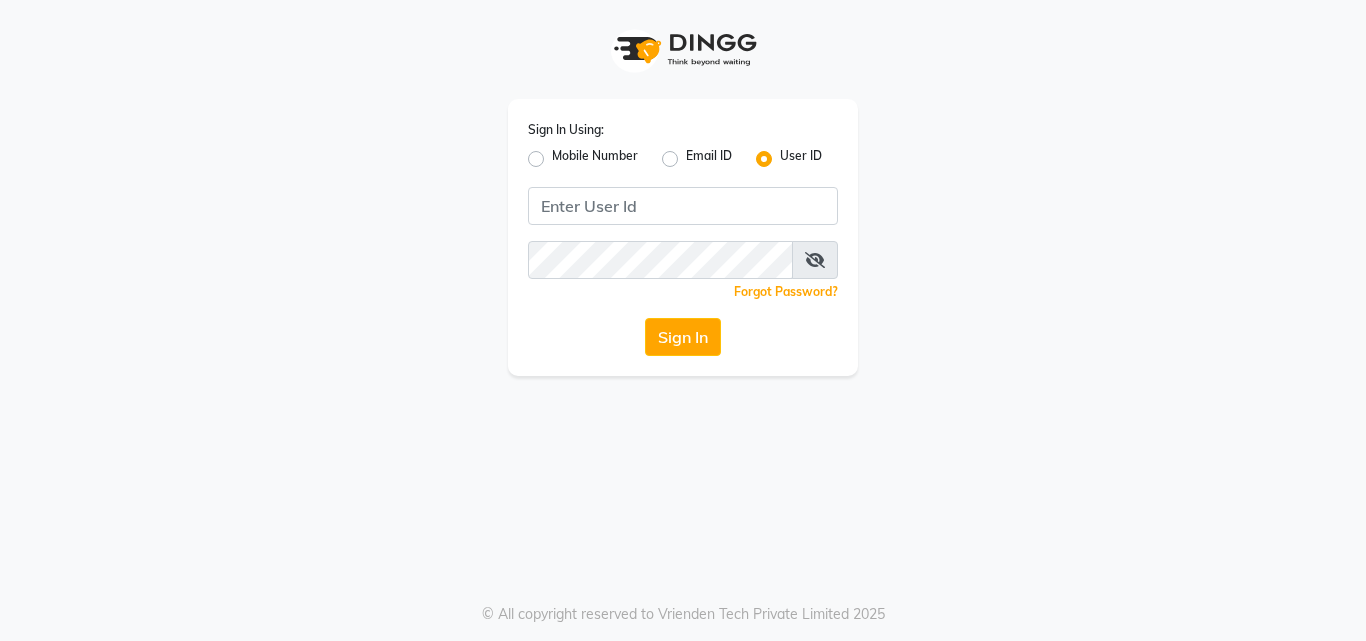 scroll, scrollTop: 0, scrollLeft: 0, axis: both 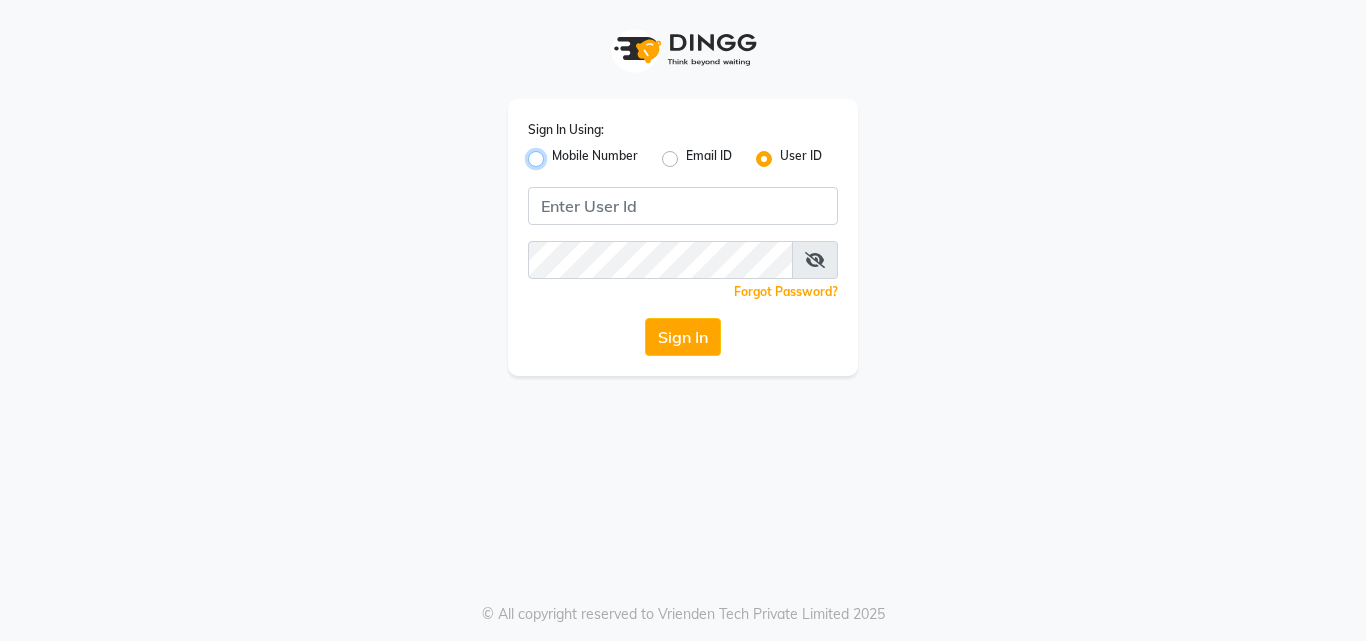 click on "Mobile Number" at bounding box center [558, 153] 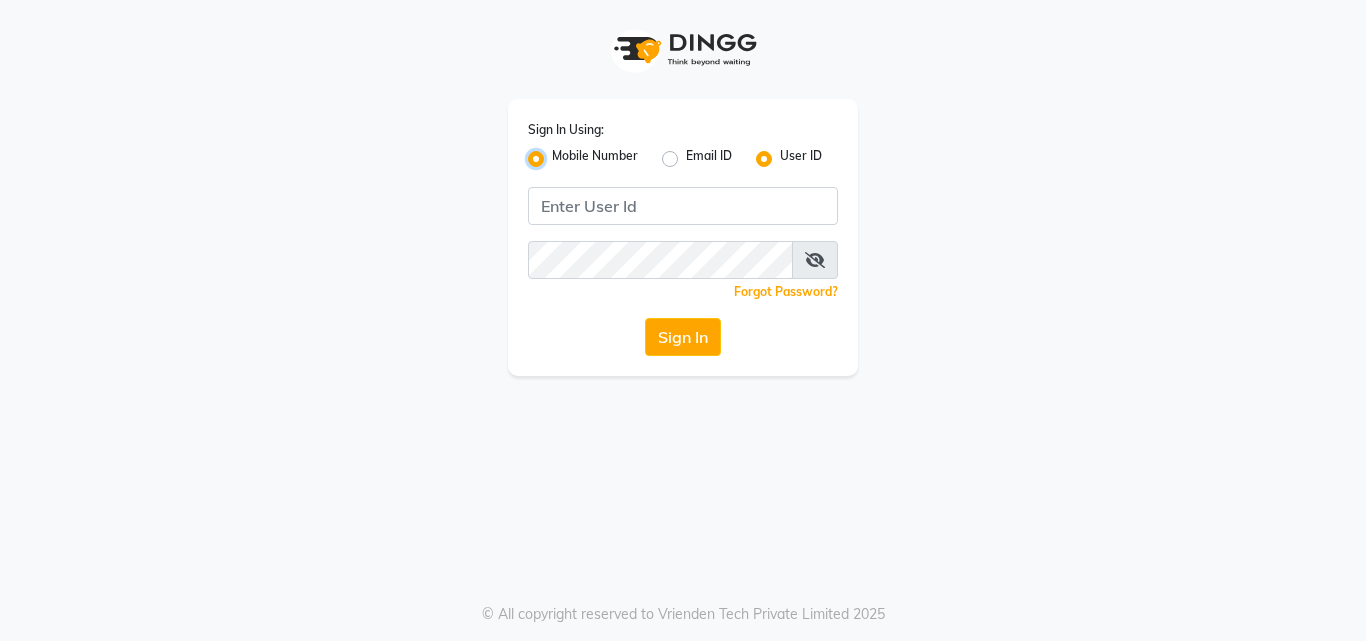 radio on "false" 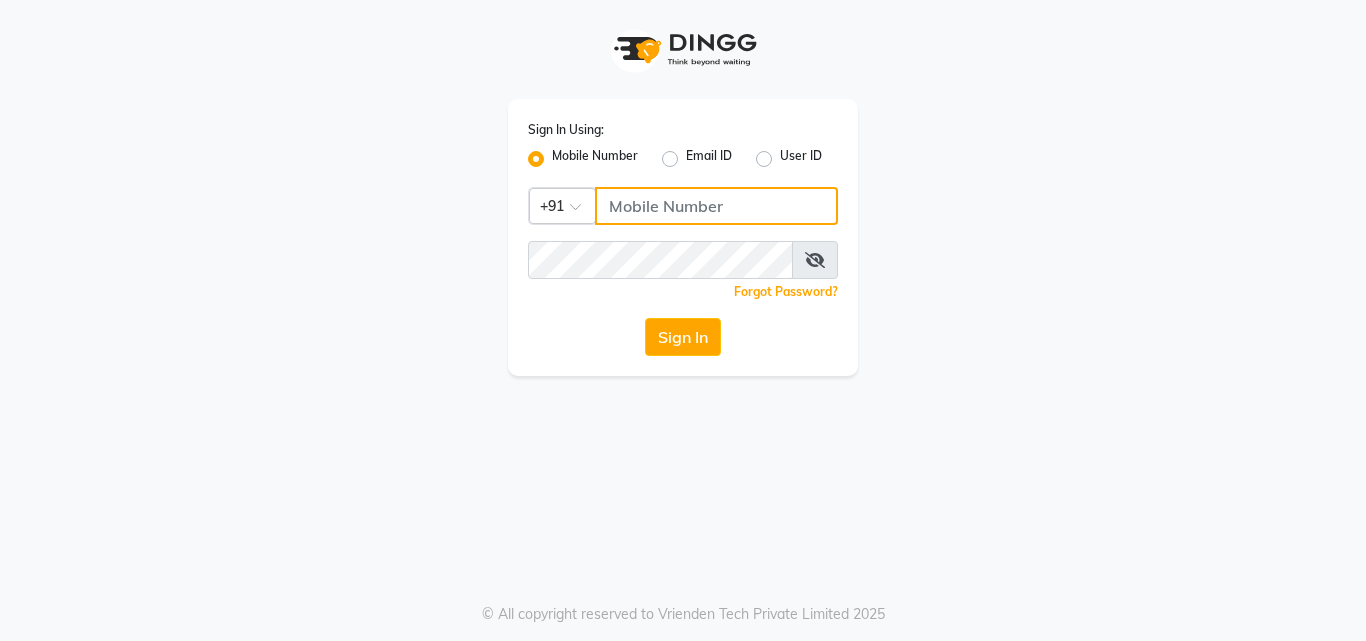 click 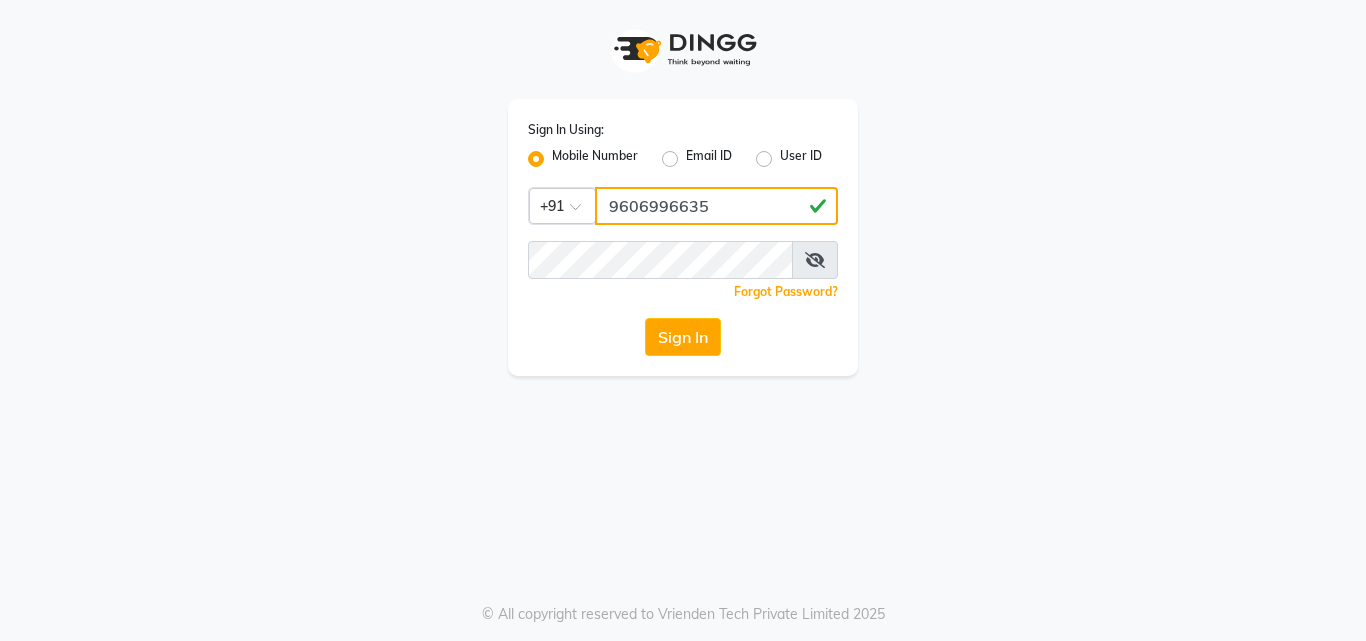 type on "9606996635" 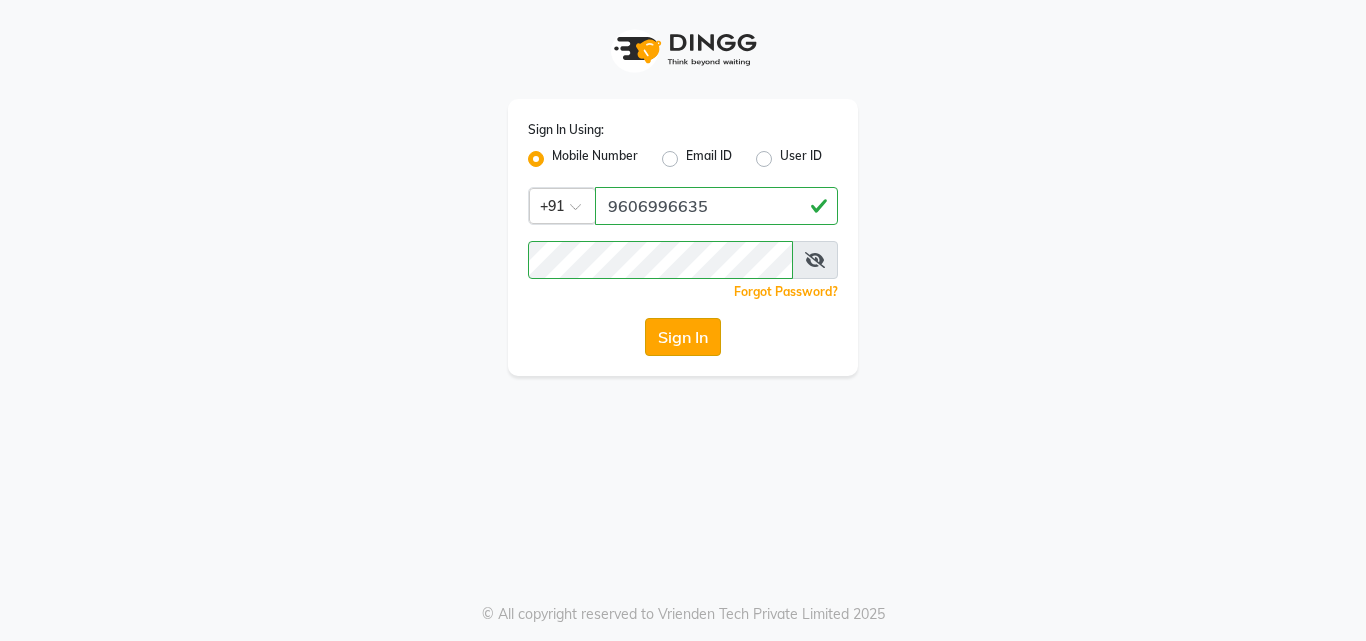 click on "Sign In" 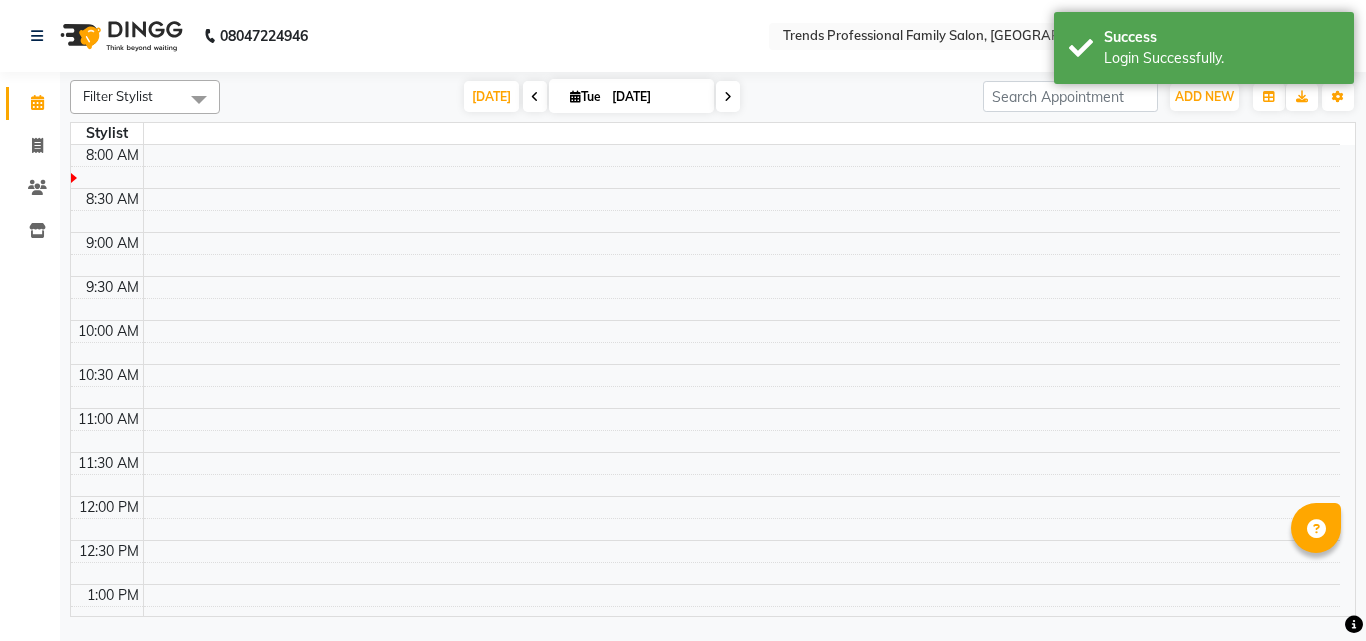 select on "en" 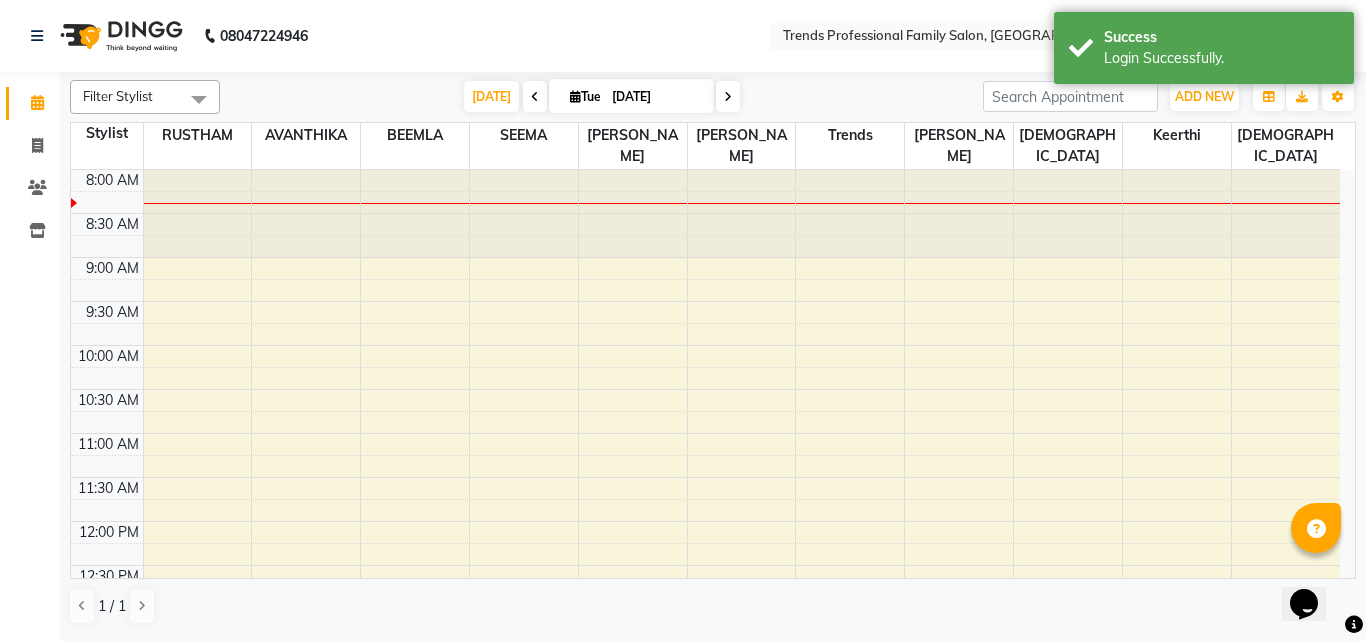 scroll, scrollTop: 0, scrollLeft: 0, axis: both 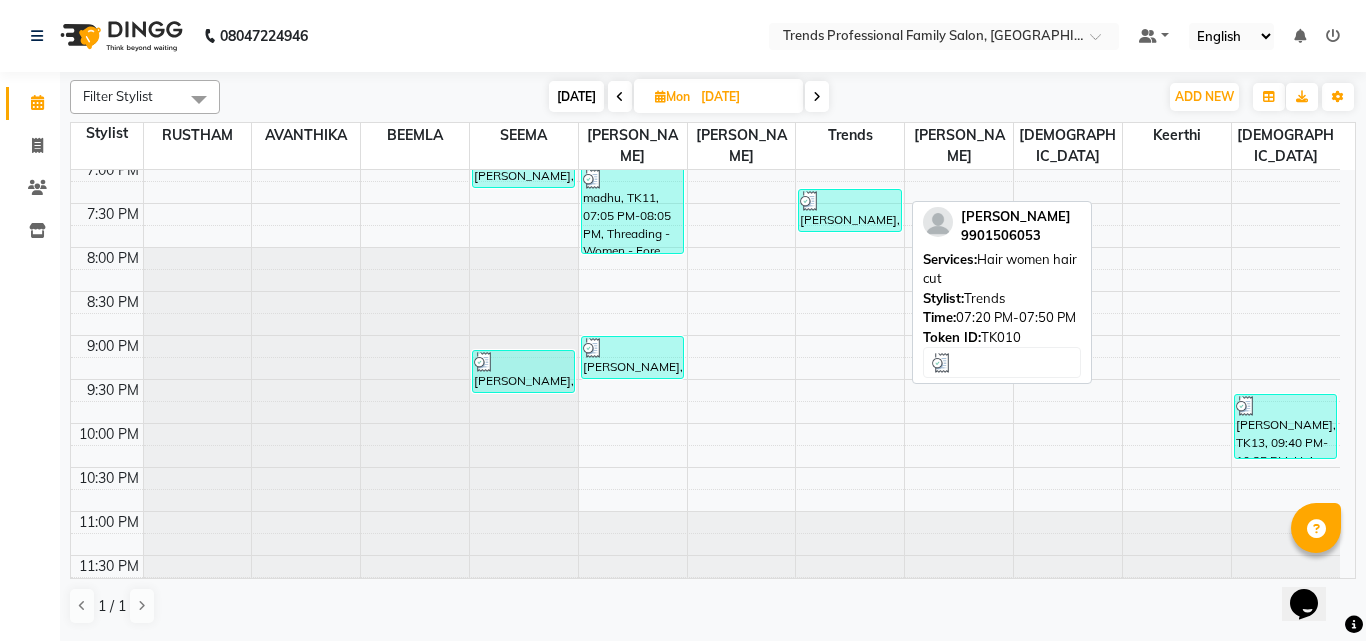 click on "[PERSON_NAME], TK10, 07:20 PM-07:50 PM, Hair women hair cut" at bounding box center [849, 210] 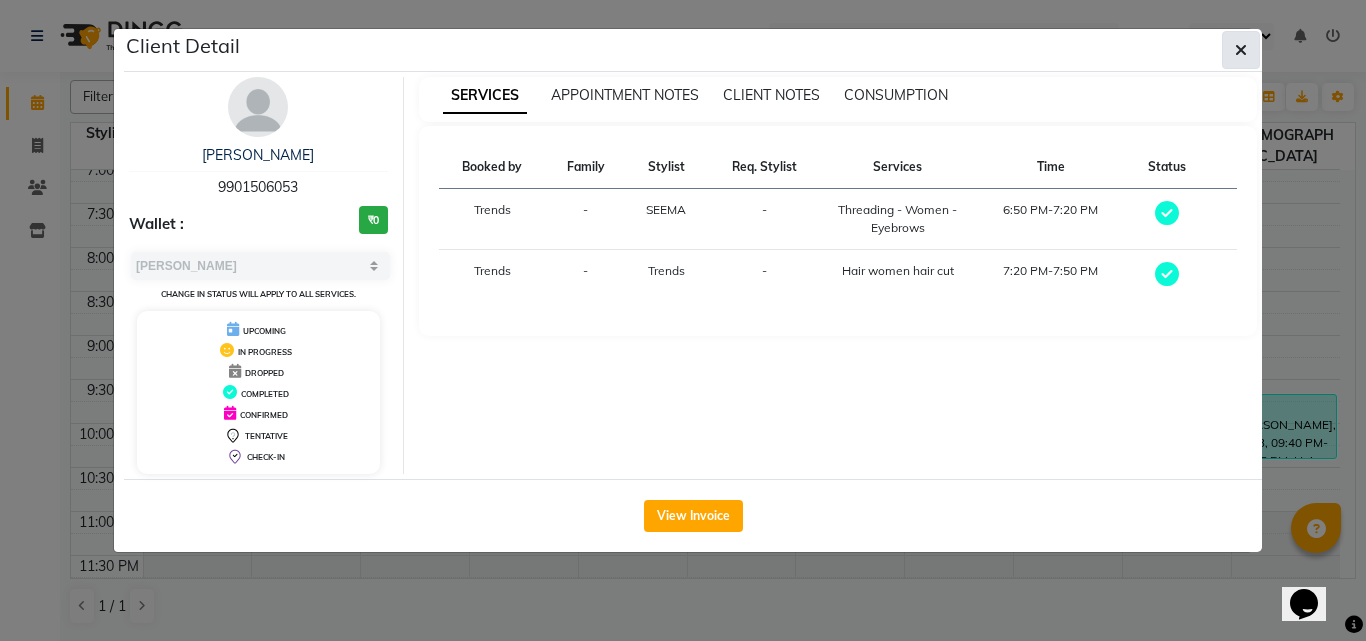 click 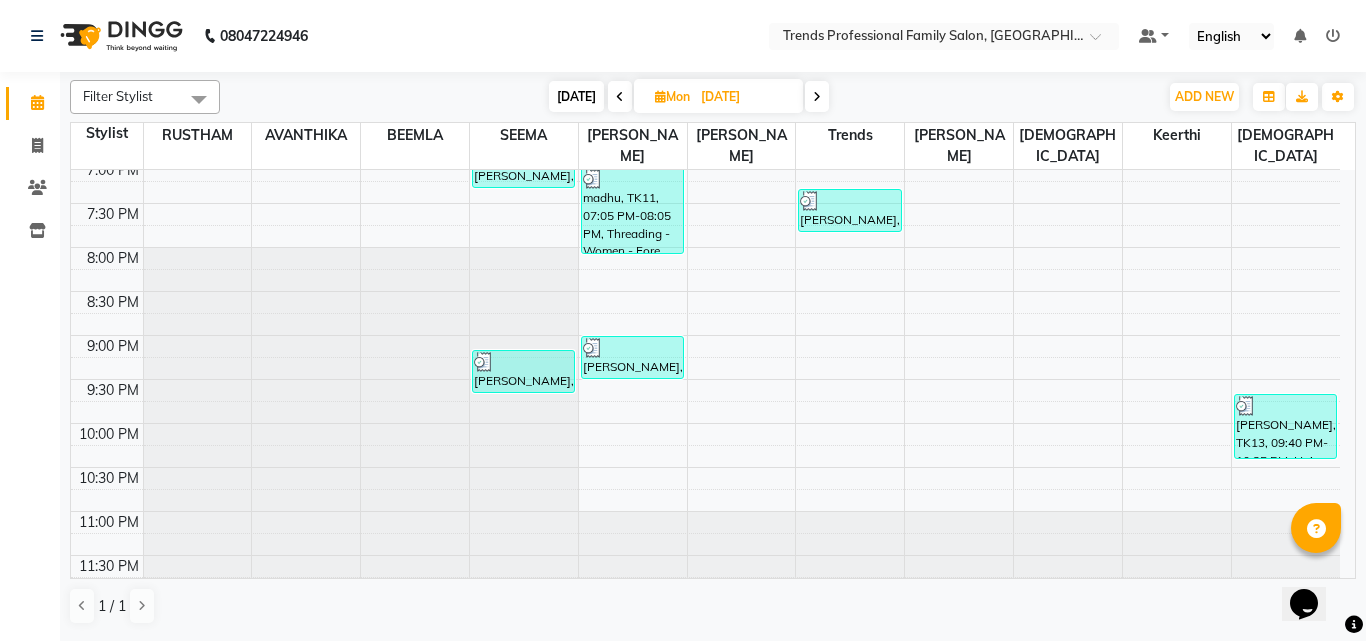 click at bounding box center (817, 96) 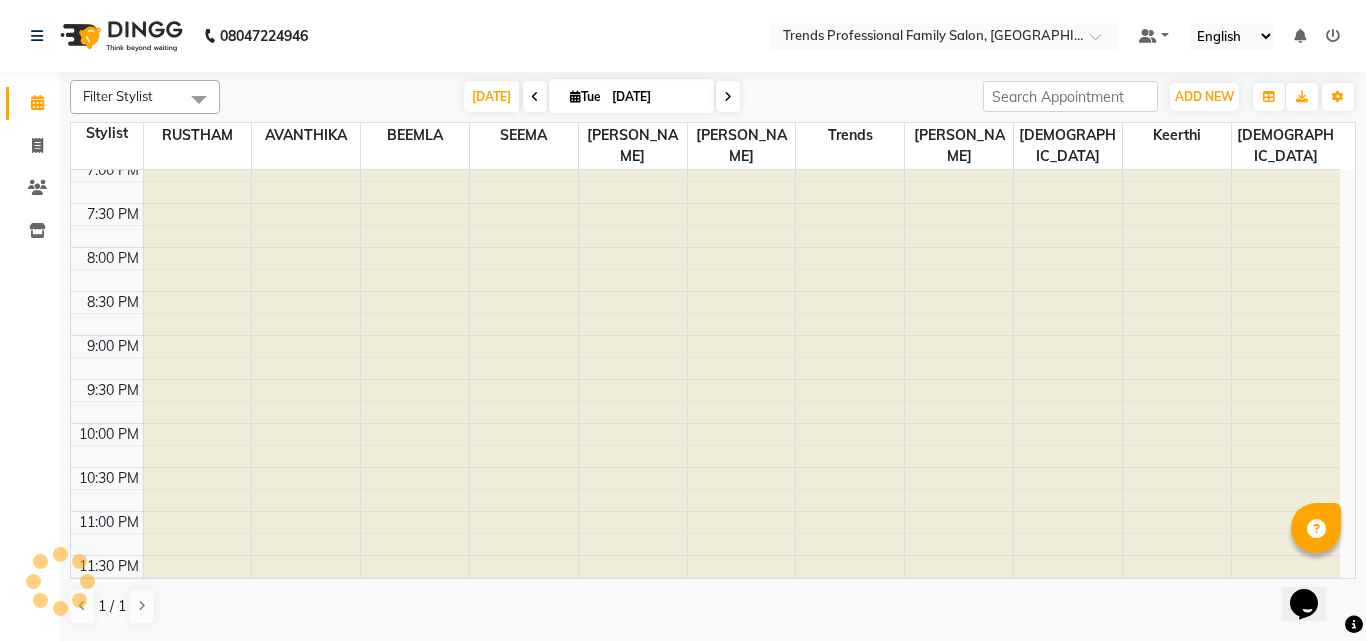 scroll, scrollTop: 0, scrollLeft: 0, axis: both 